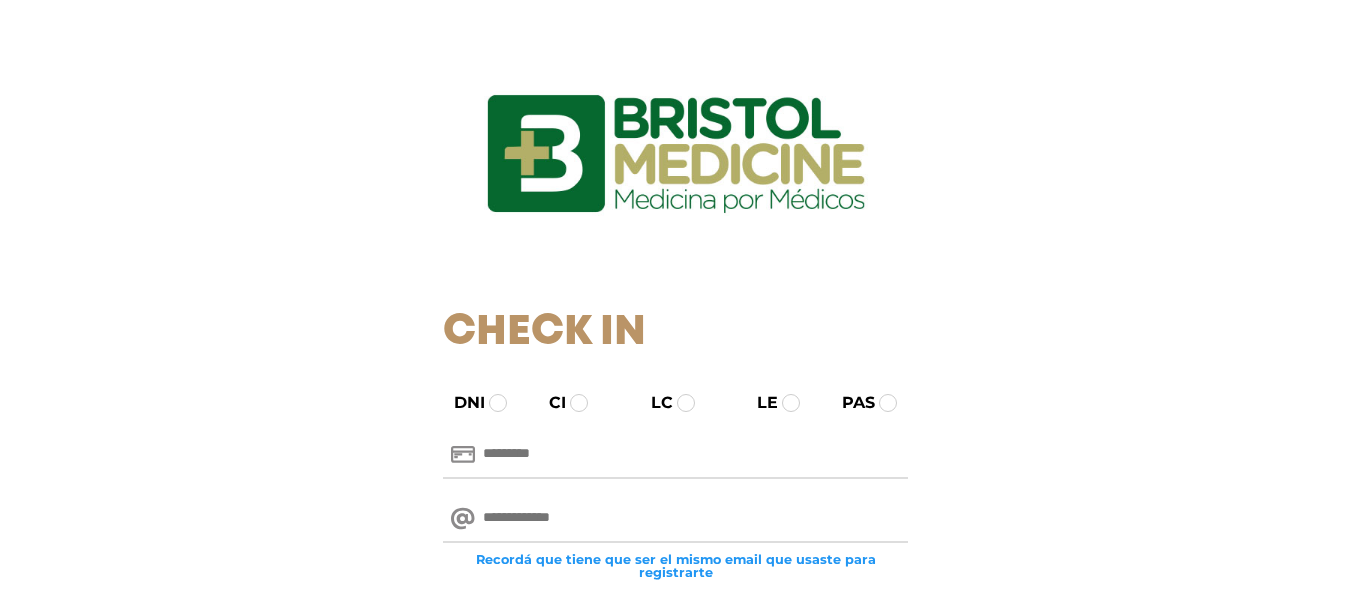 scroll, scrollTop: 0, scrollLeft: 0, axis: both 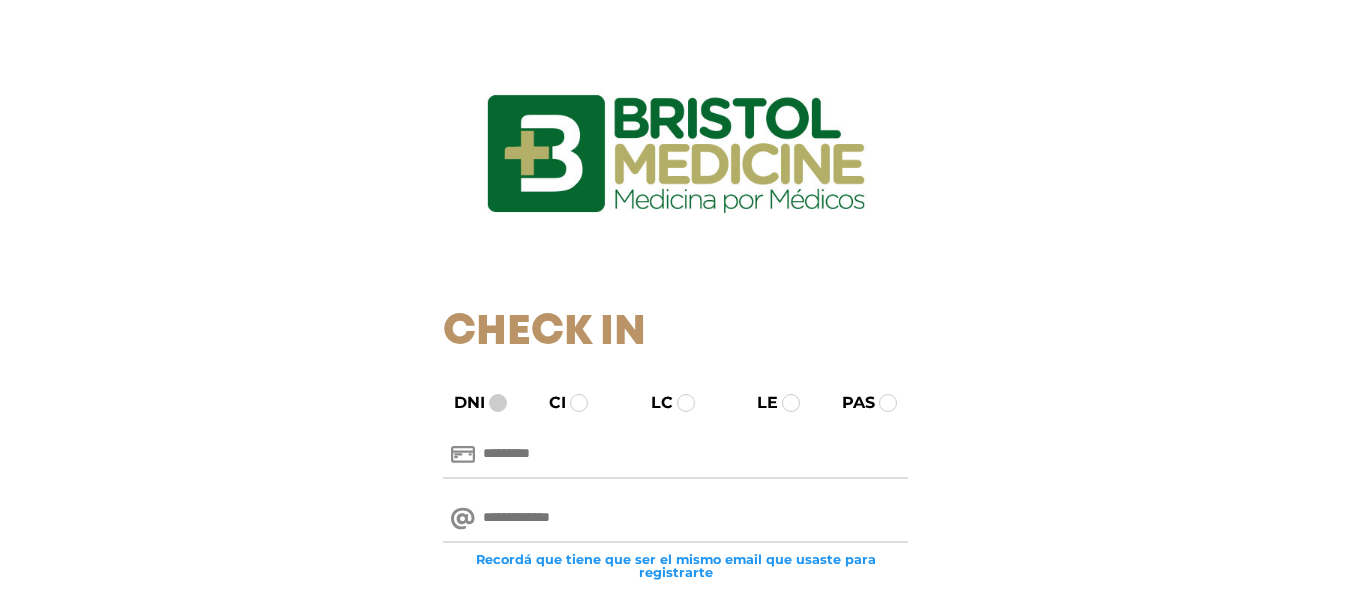click at bounding box center (498, 403) 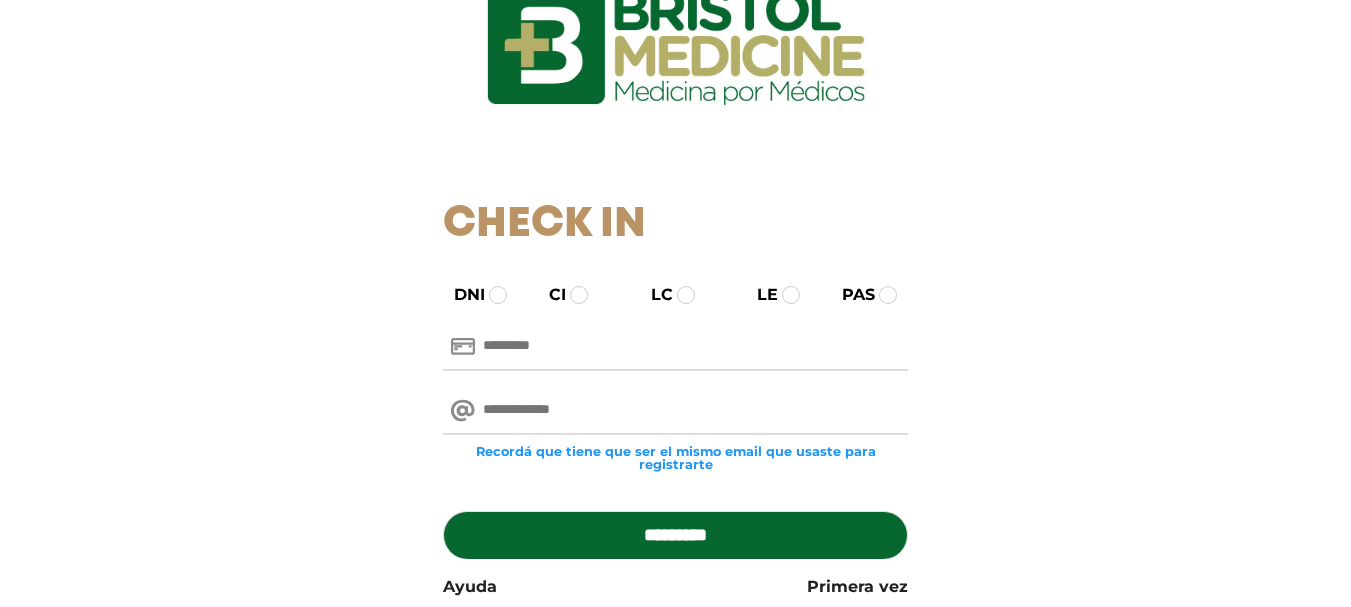 scroll, scrollTop: 118, scrollLeft: 0, axis: vertical 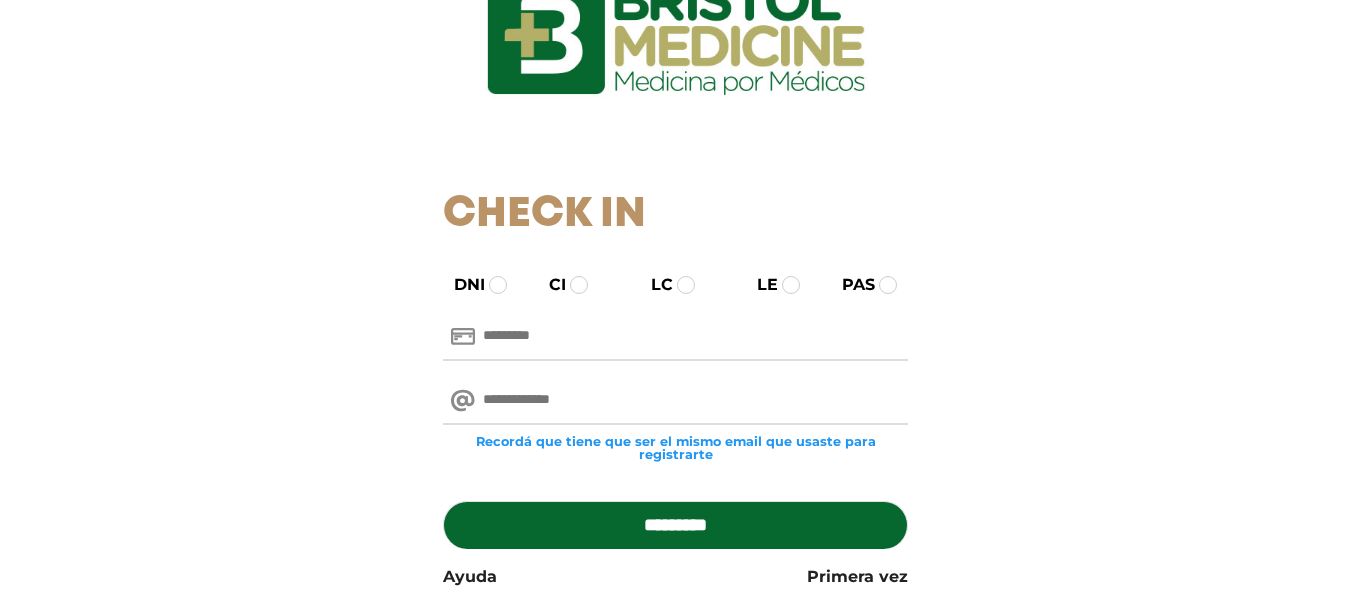click at bounding box center (675, 337) 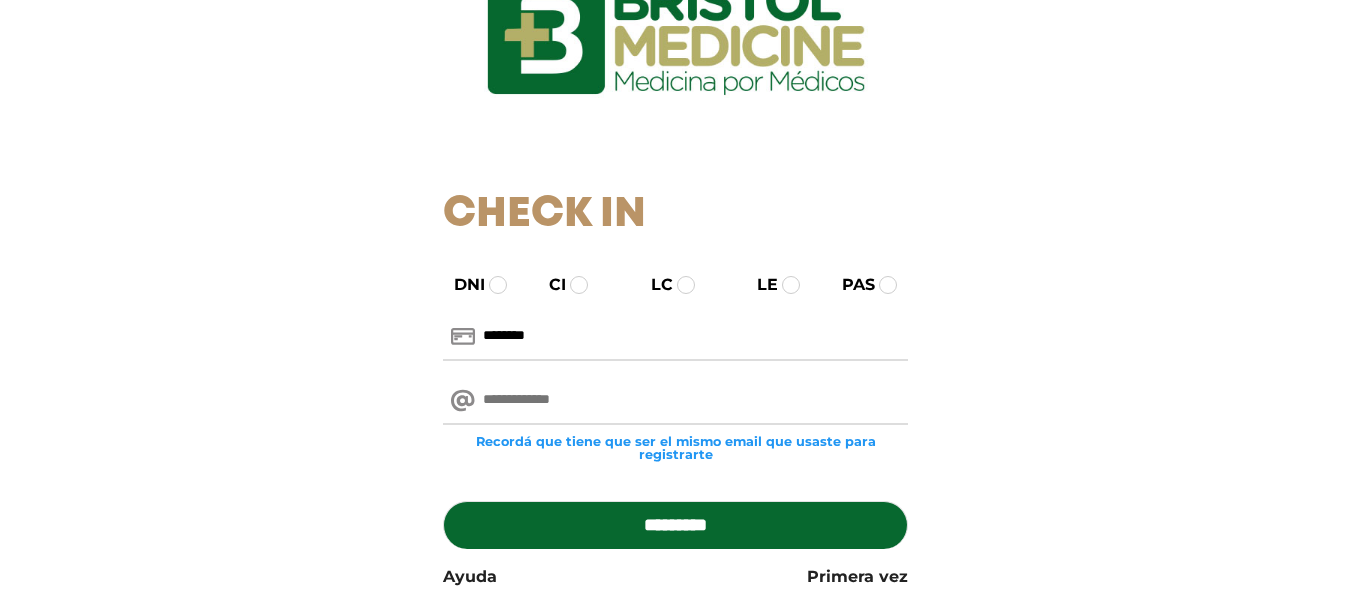 click at bounding box center (675, 401) 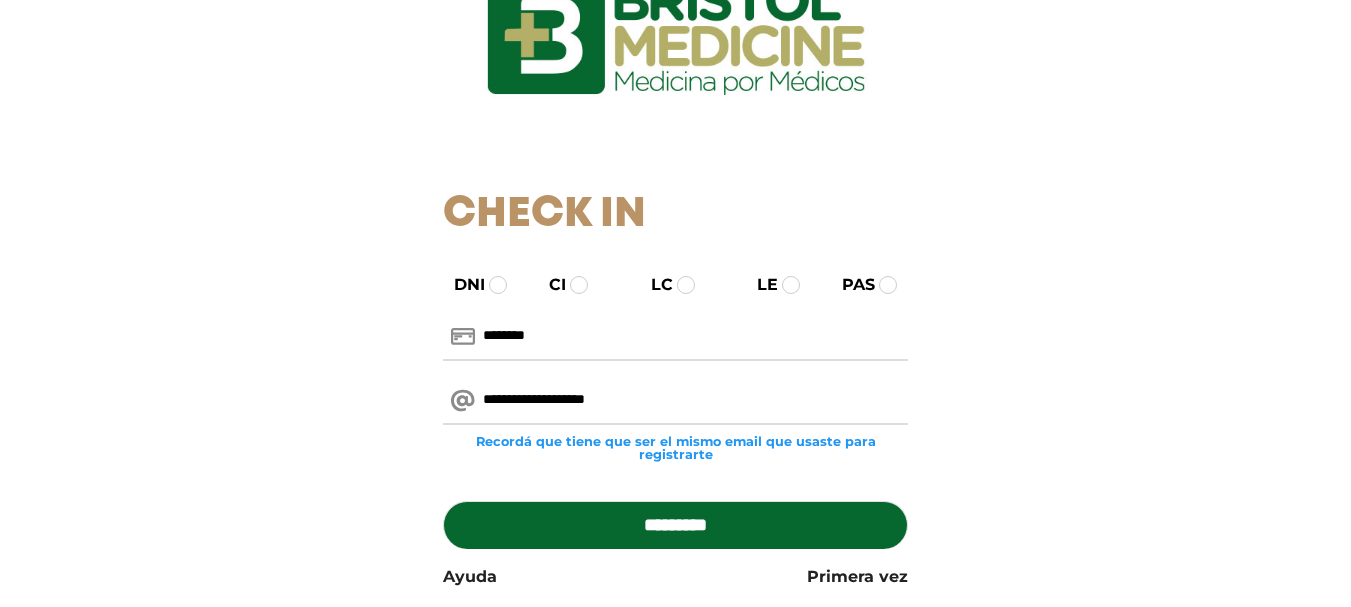 click on "*********" at bounding box center [675, 525] 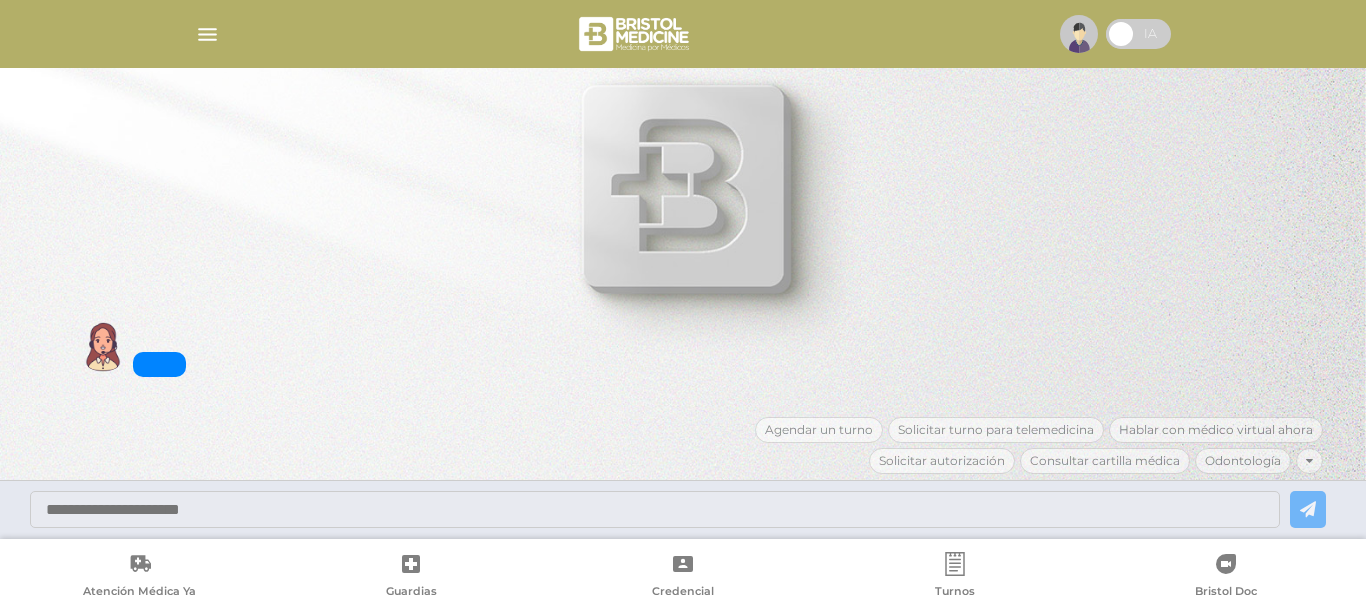 scroll, scrollTop: 0, scrollLeft: 0, axis: both 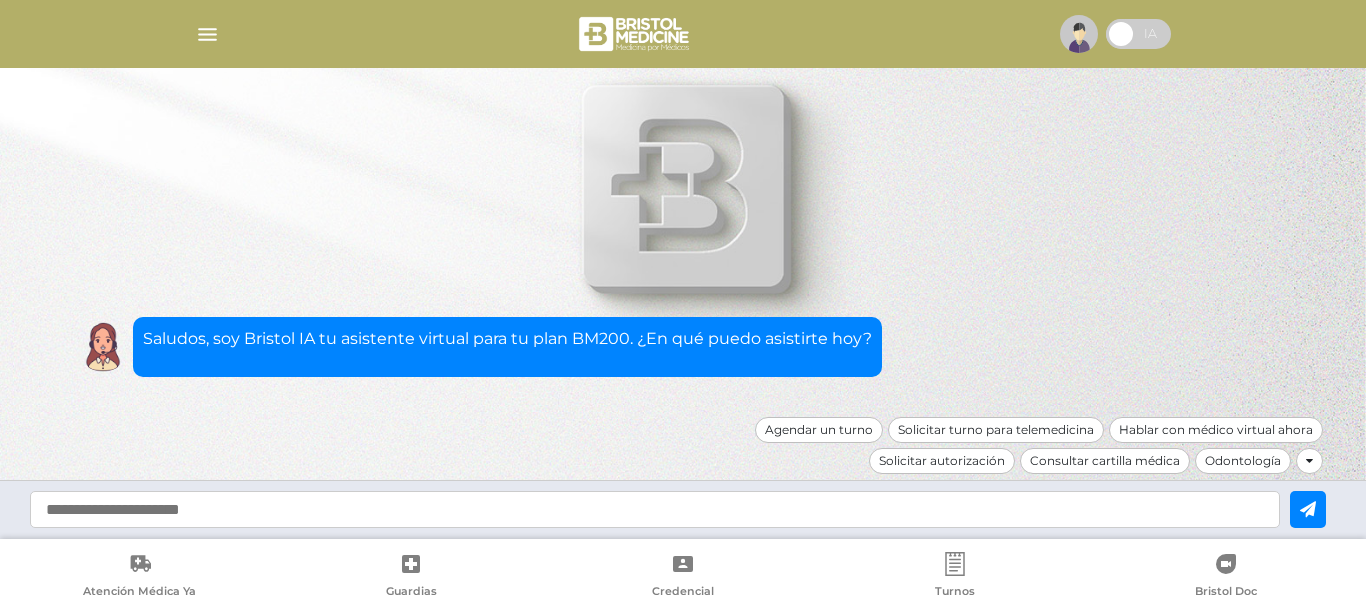 click at bounding box center [207, 34] 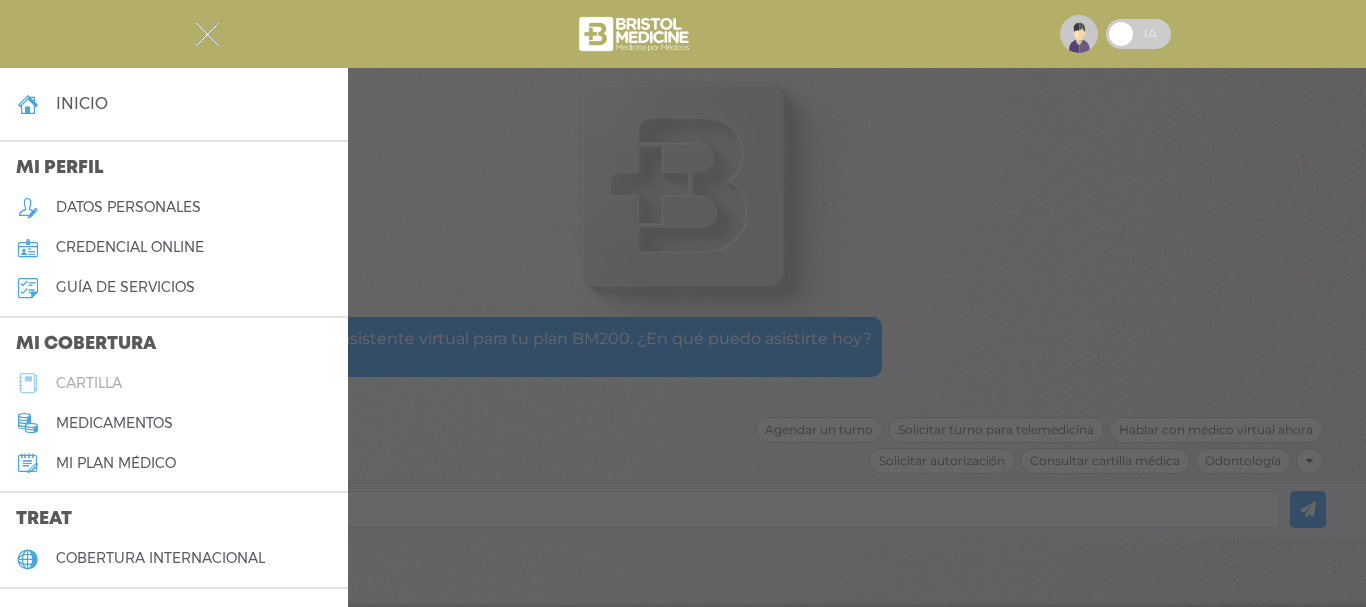 click on "cartilla" at bounding box center [89, 383] 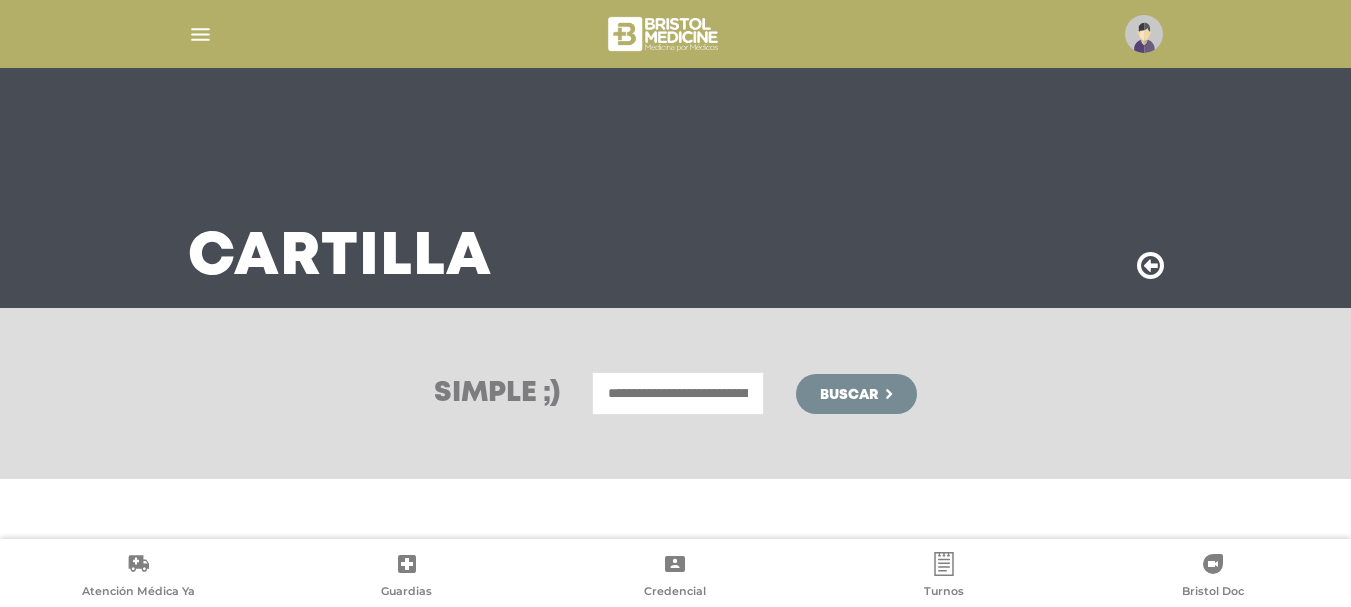 scroll, scrollTop: 0, scrollLeft: 0, axis: both 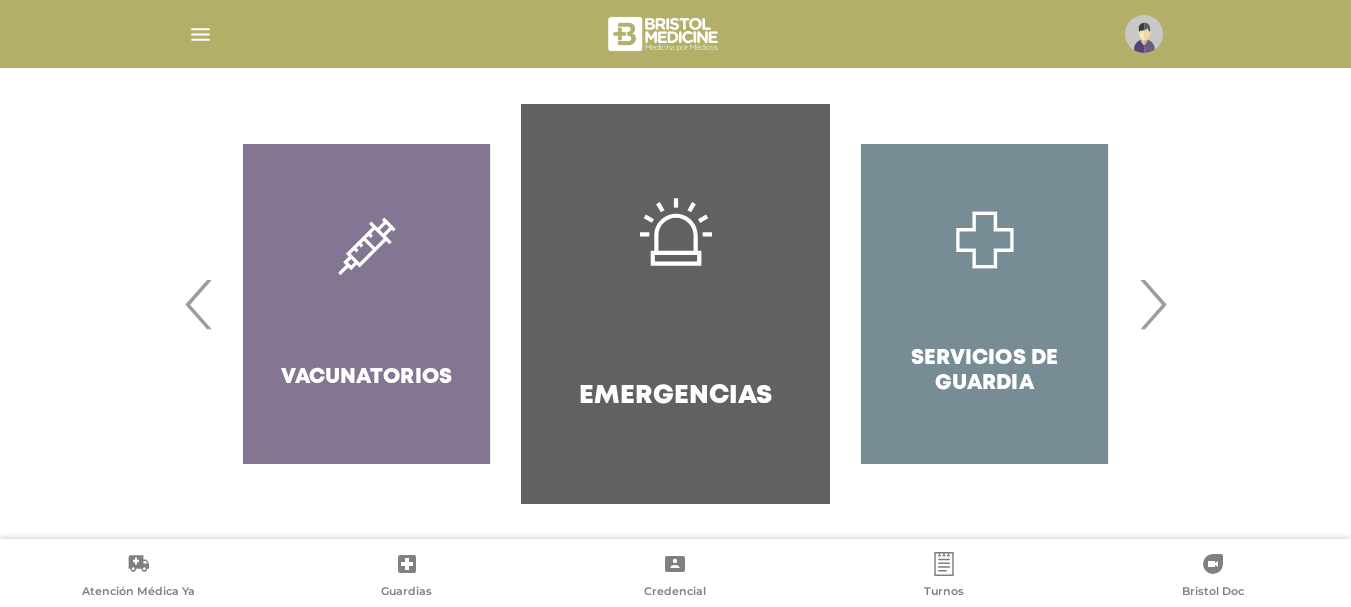 click on "›" at bounding box center (1152, 304) 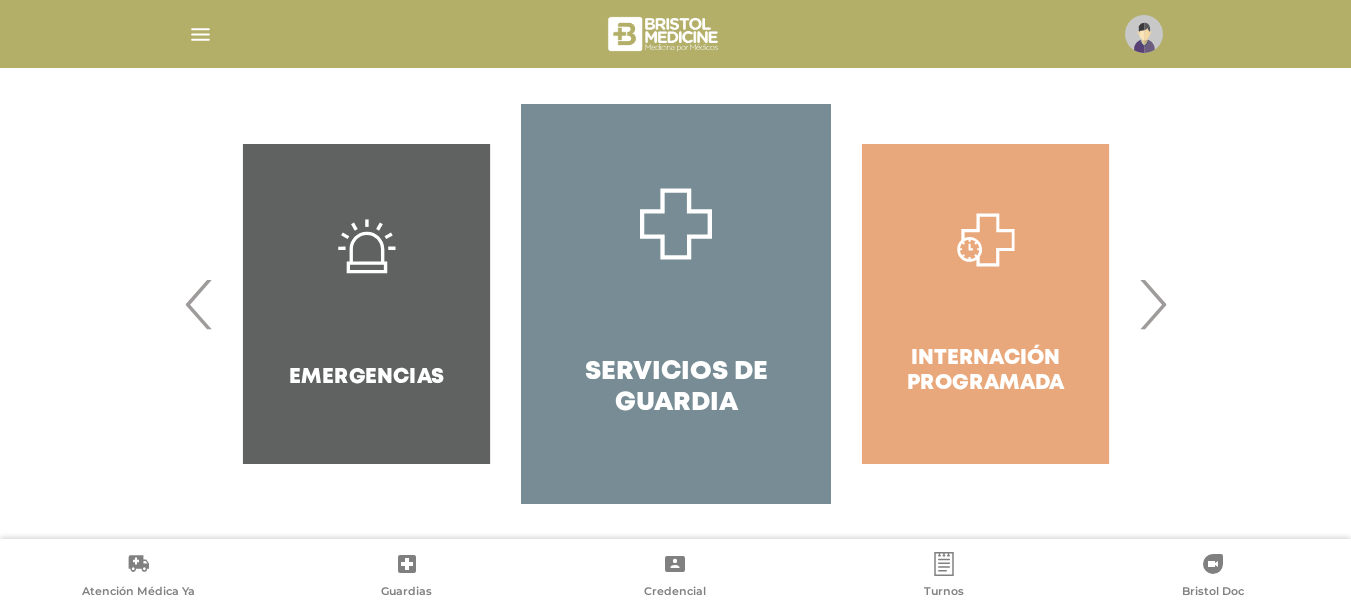 click on "›" at bounding box center [1152, 304] 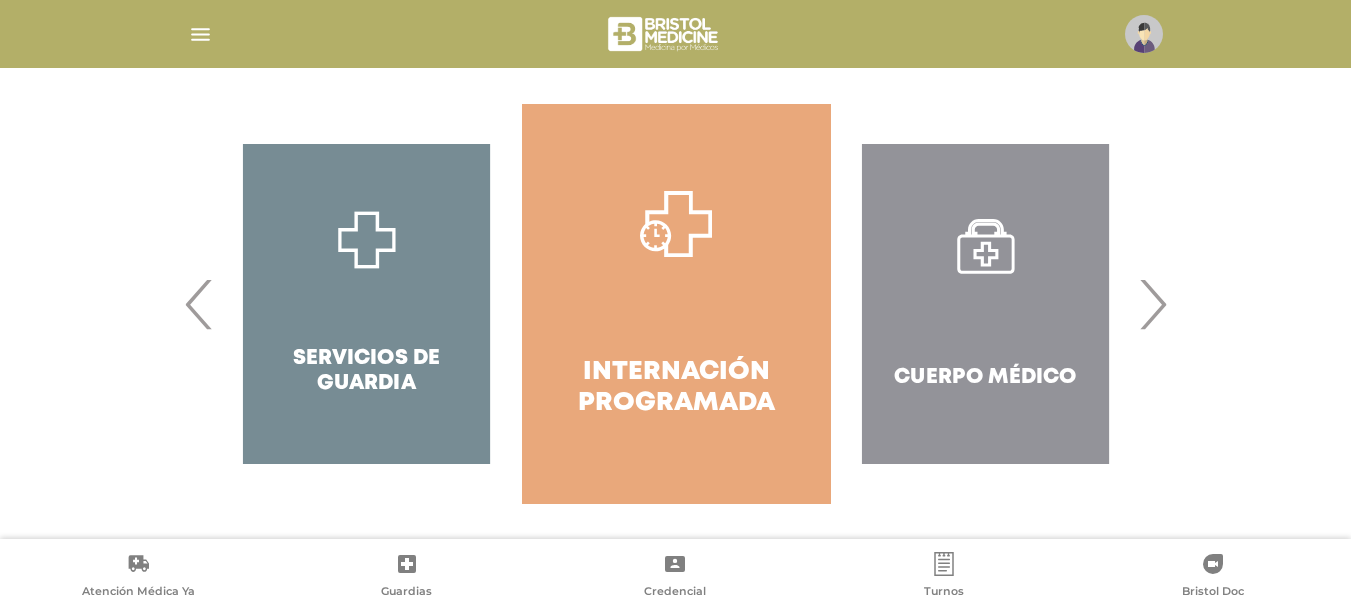click on "›" at bounding box center [1152, 304] 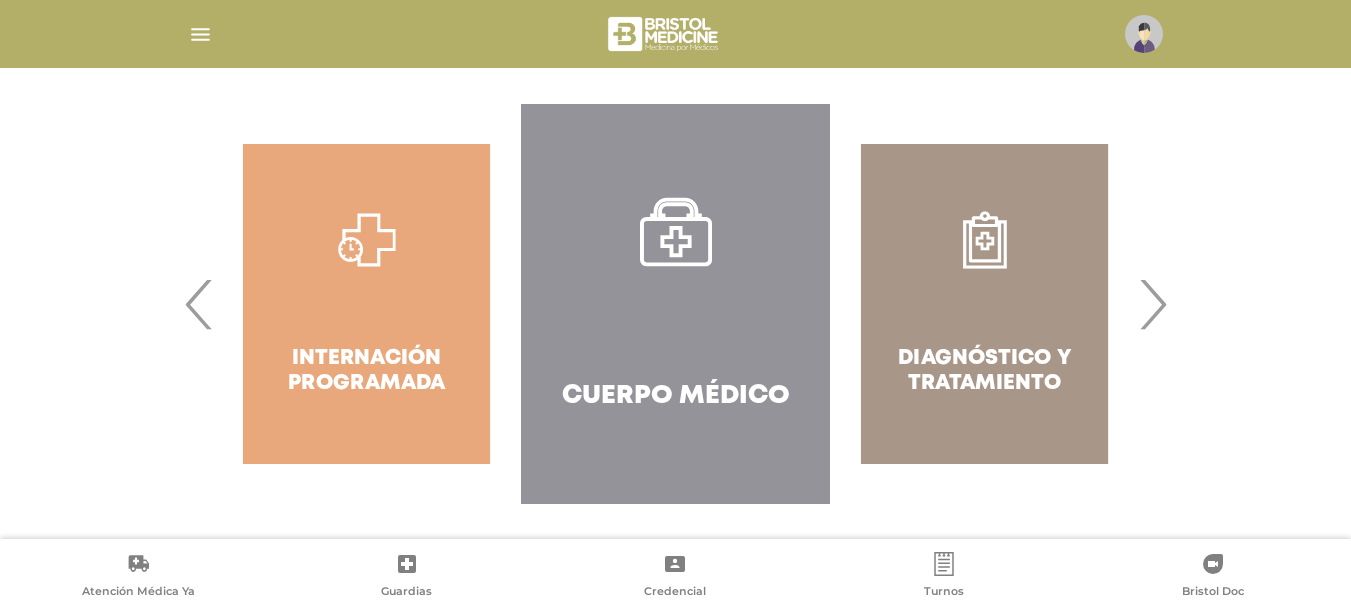 click on "›" at bounding box center [1152, 304] 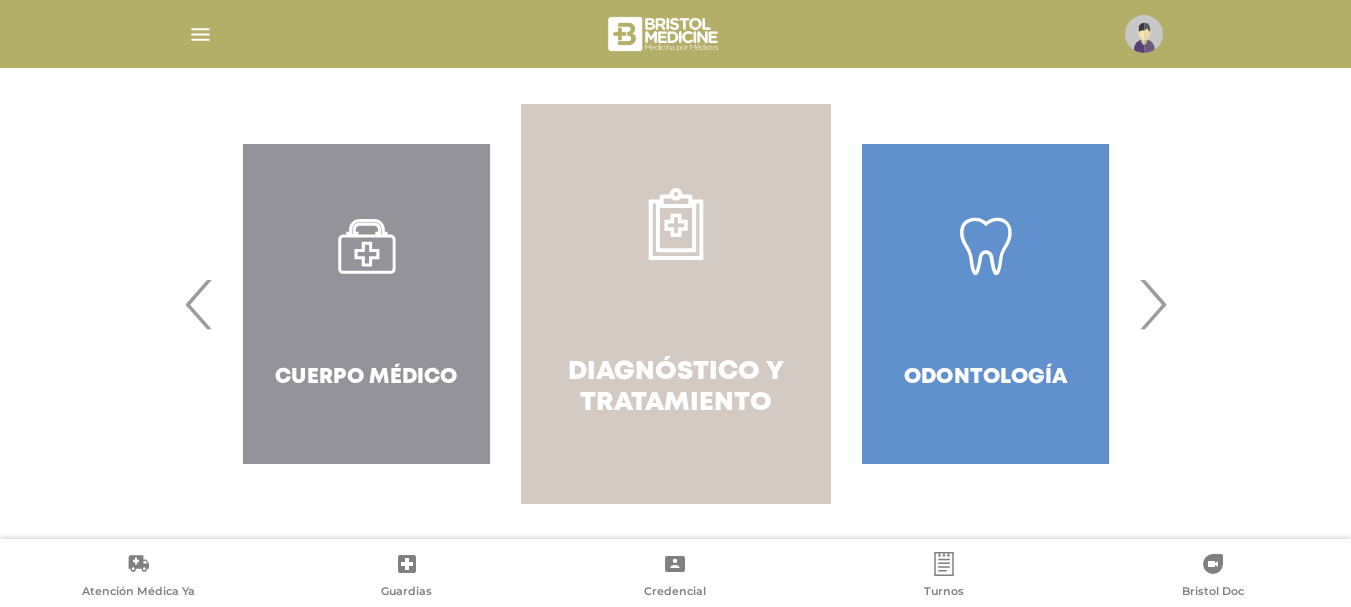 click on "Diagnóstico y Tratamiento" at bounding box center [675, 304] 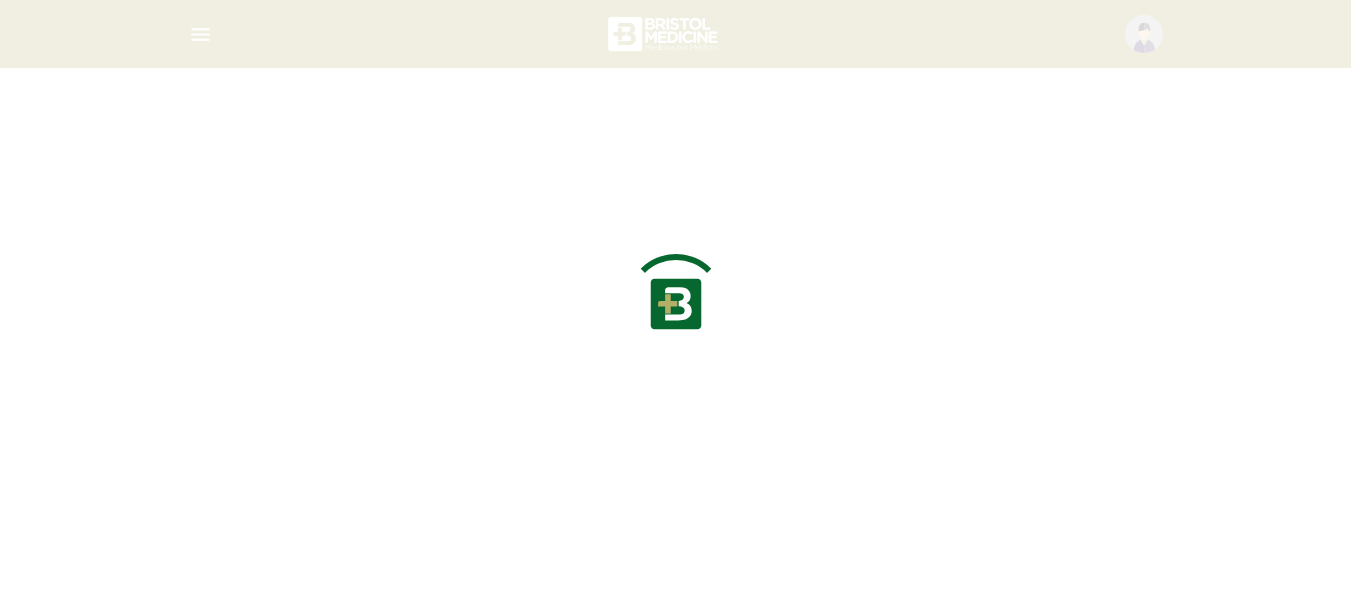 scroll, scrollTop: 0, scrollLeft: 0, axis: both 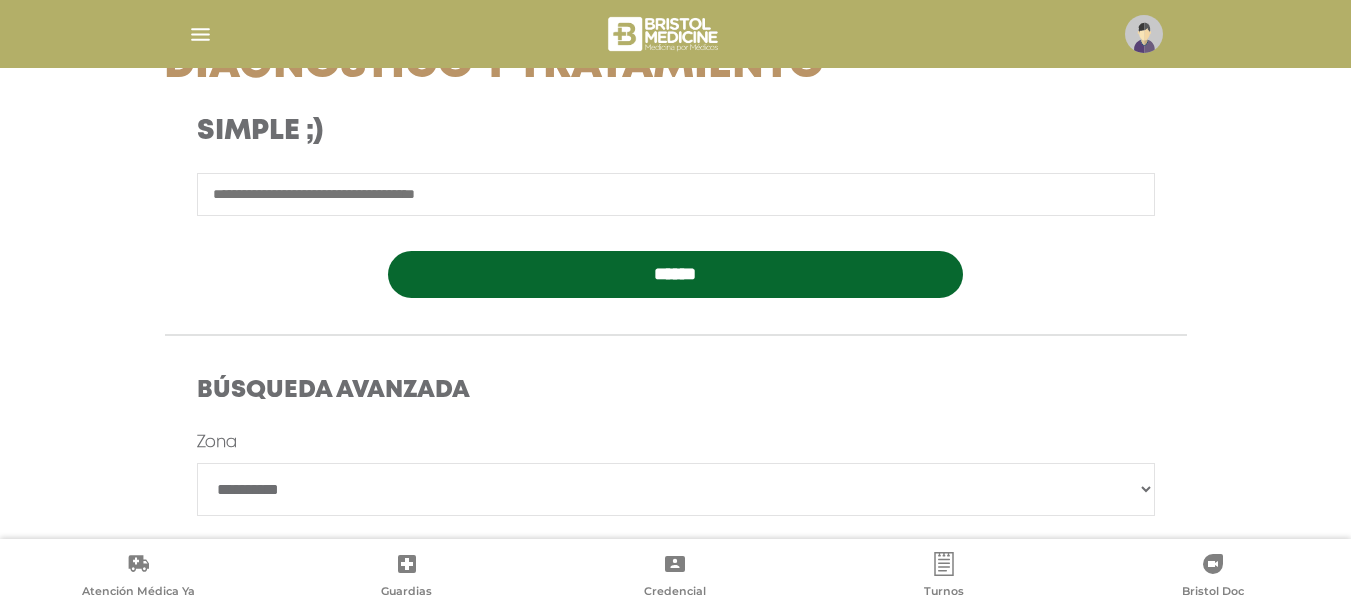 click at bounding box center [676, 194] 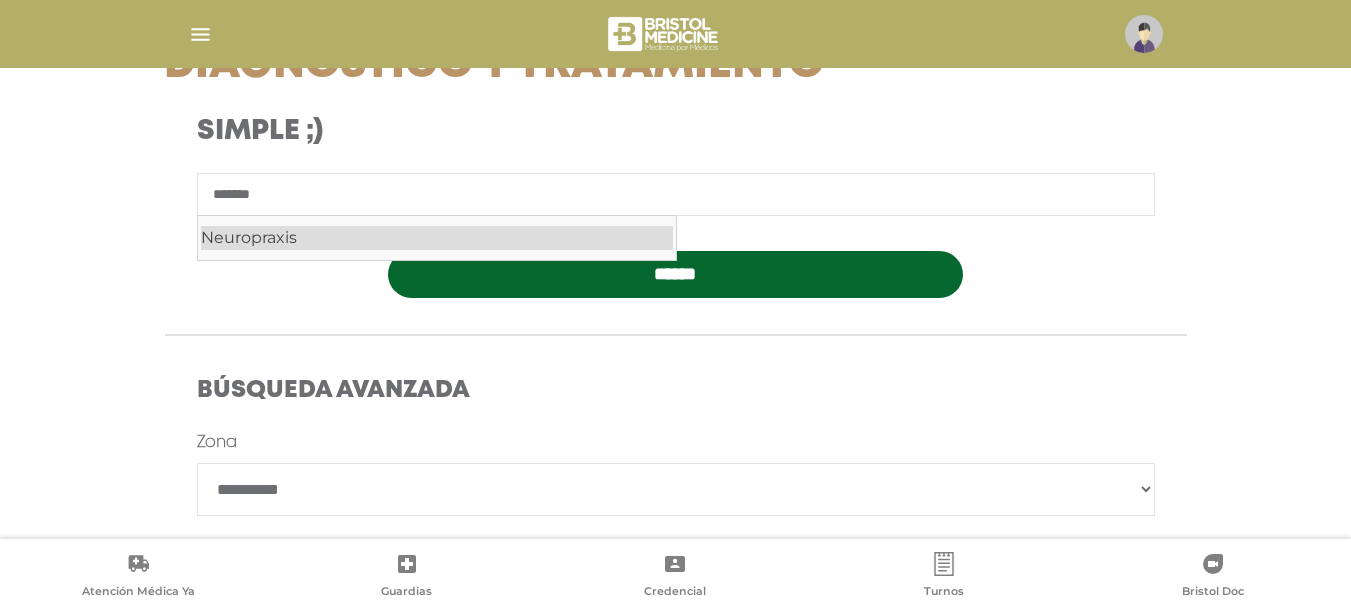 click on "Neuropraxis" at bounding box center [437, 238] 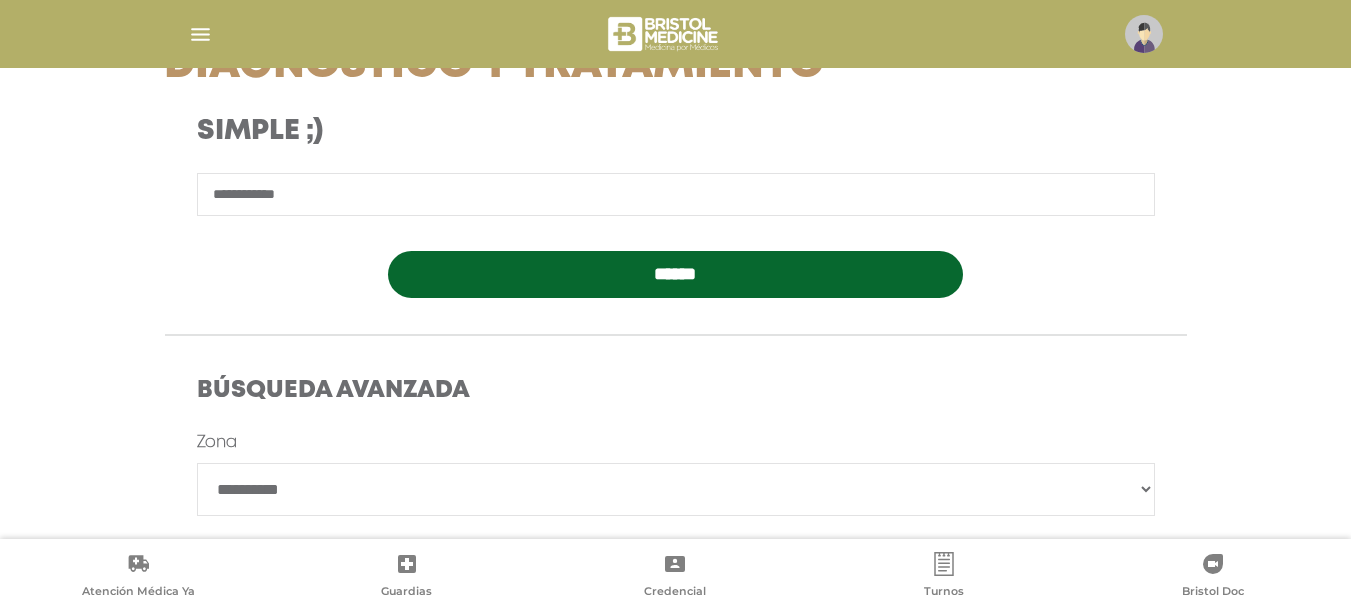 type on "**********" 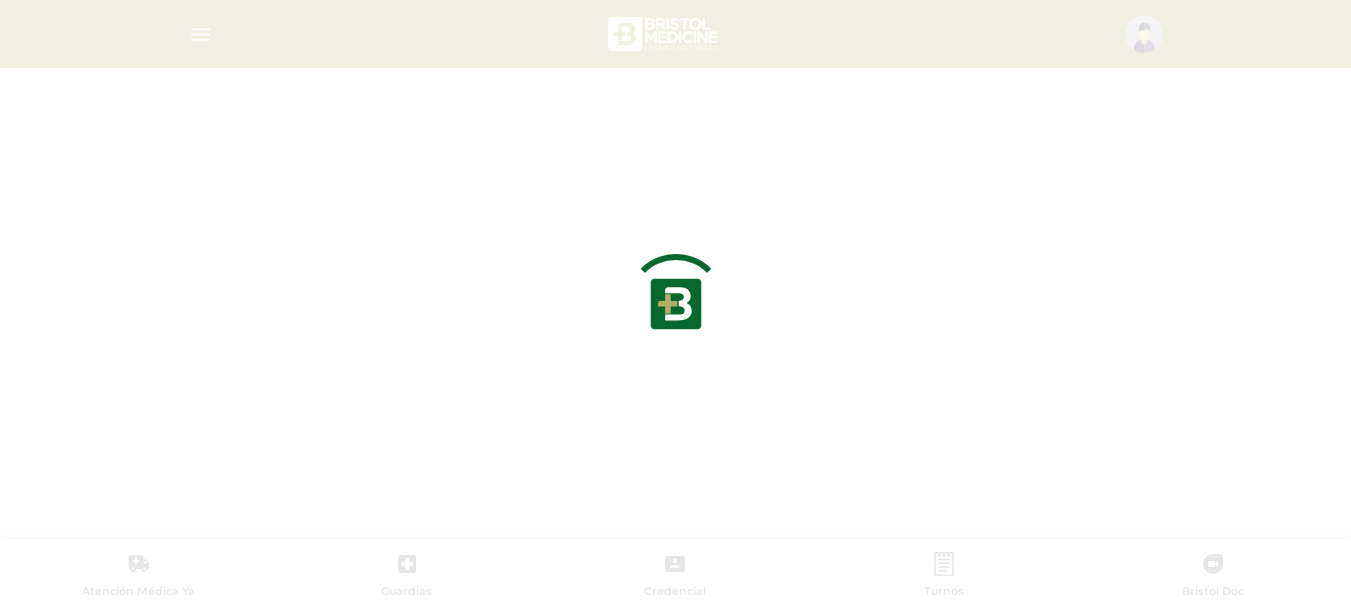 scroll, scrollTop: 0, scrollLeft: 0, axis: both 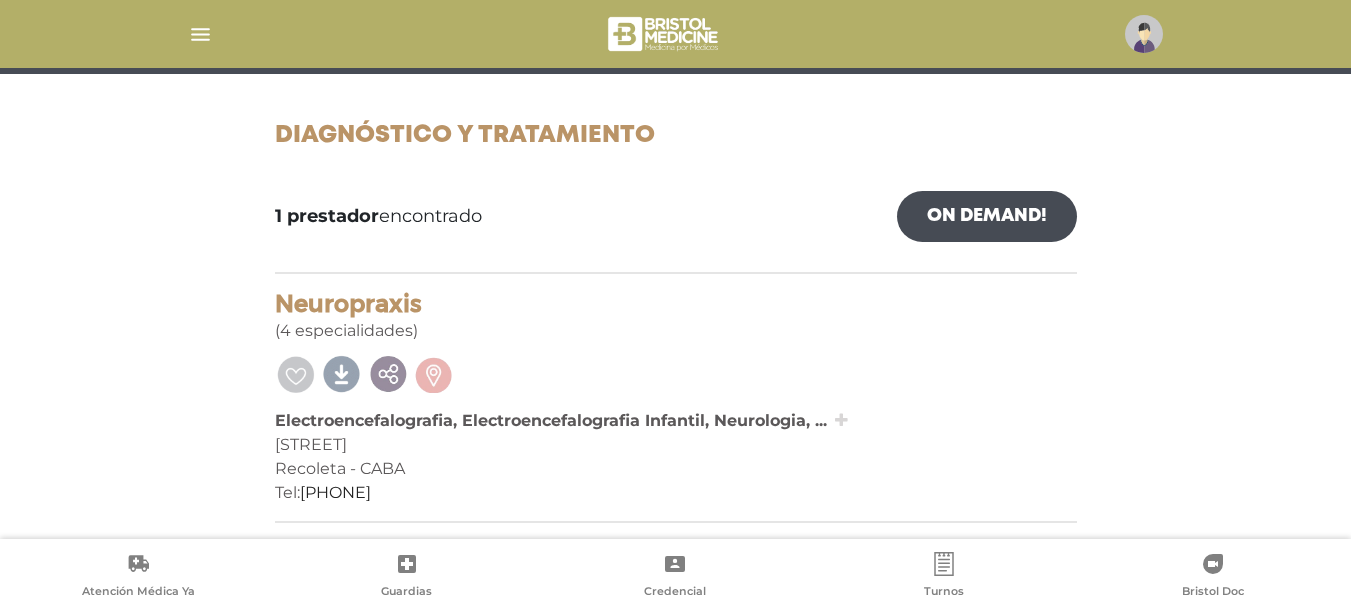 click at bounding box center [841, 420] 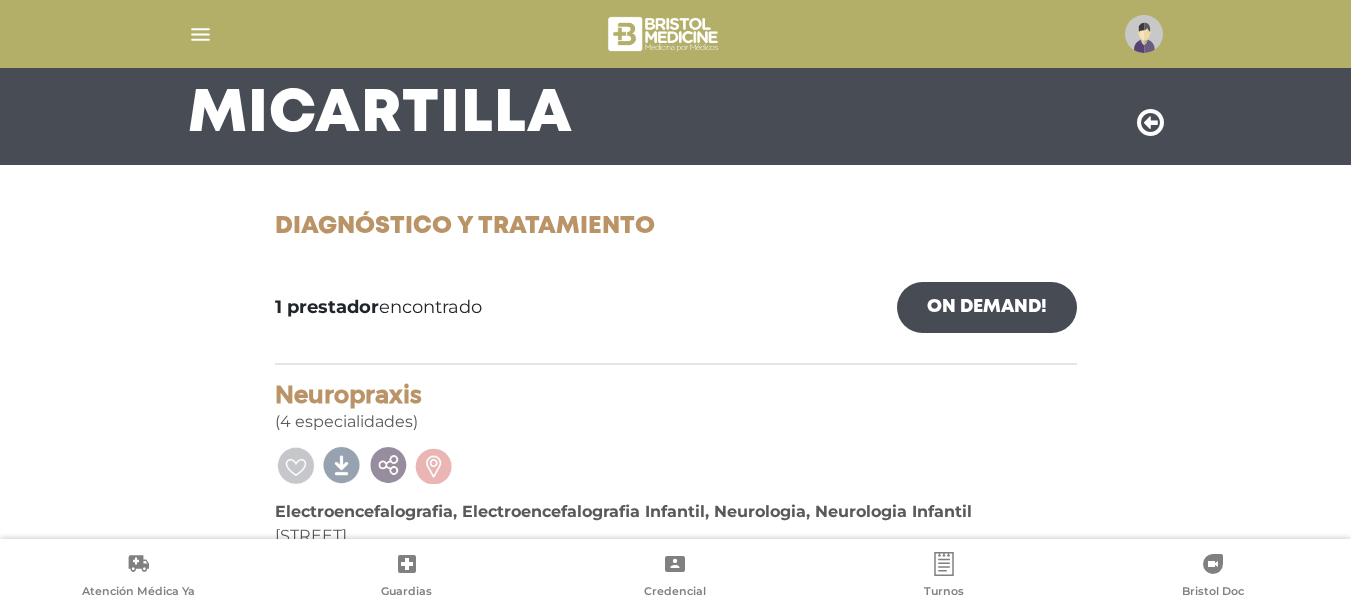 scroll, scrollTop: 234, scrollLeft: 0, axis: vertical 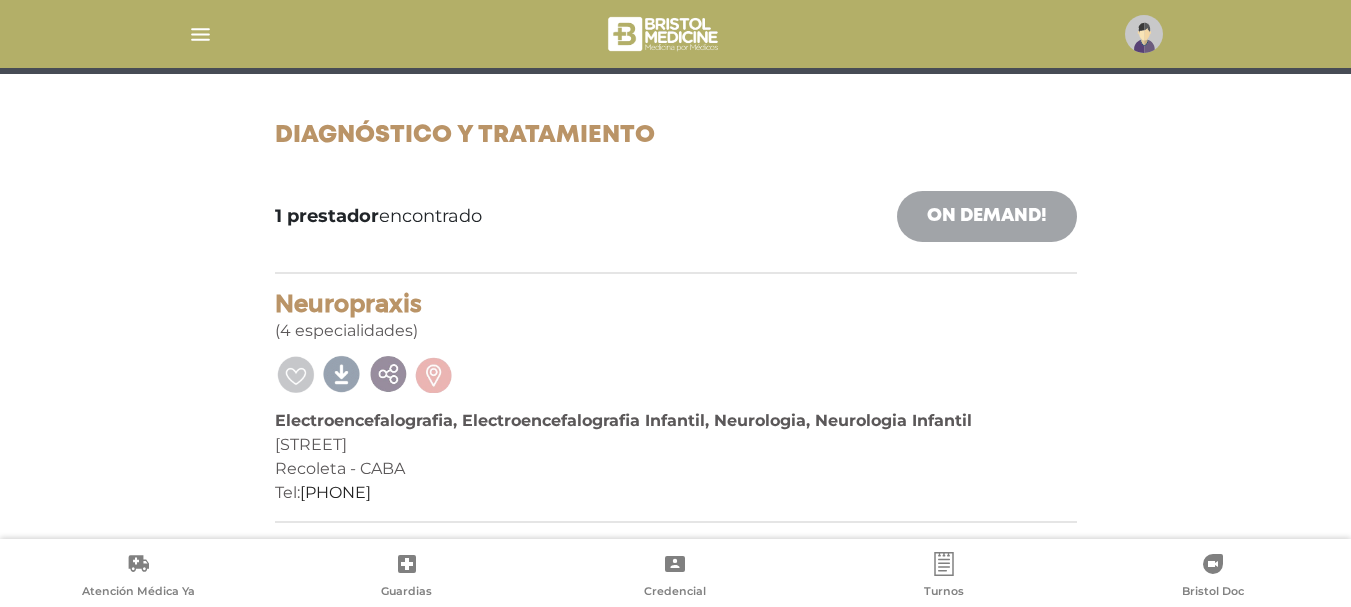 click on "On Demand!" at bounding box center (987, 216) 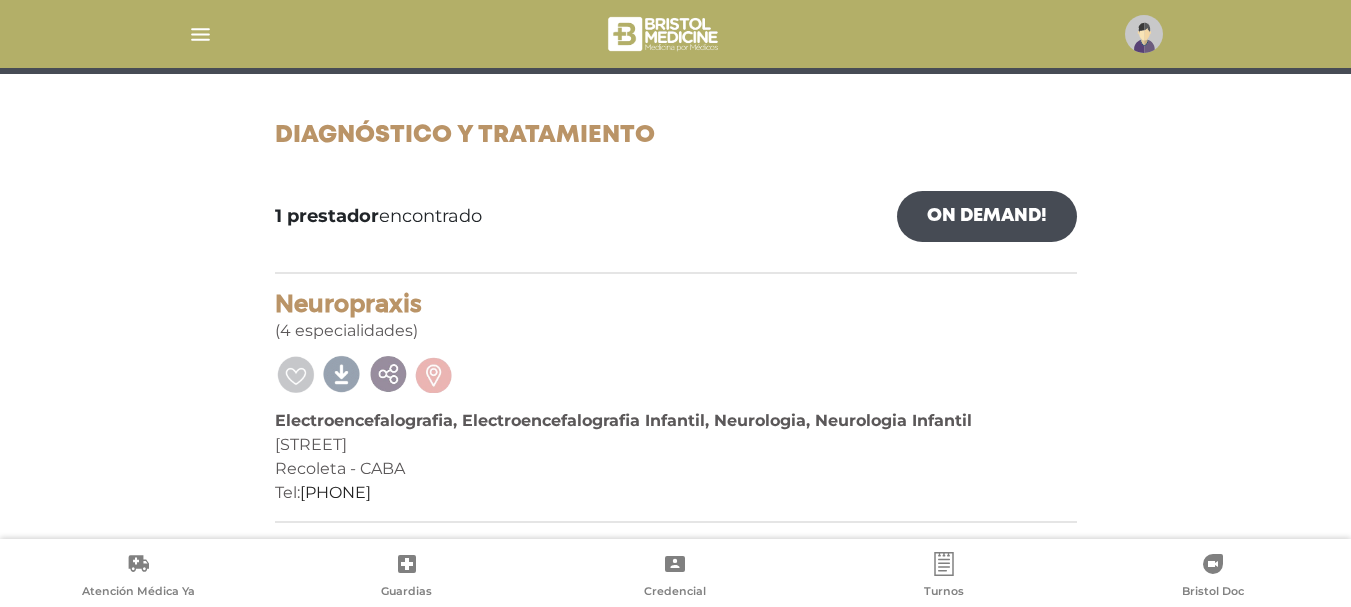 scroll, scrollTop: 0, scrollLeft: 0, axis: both 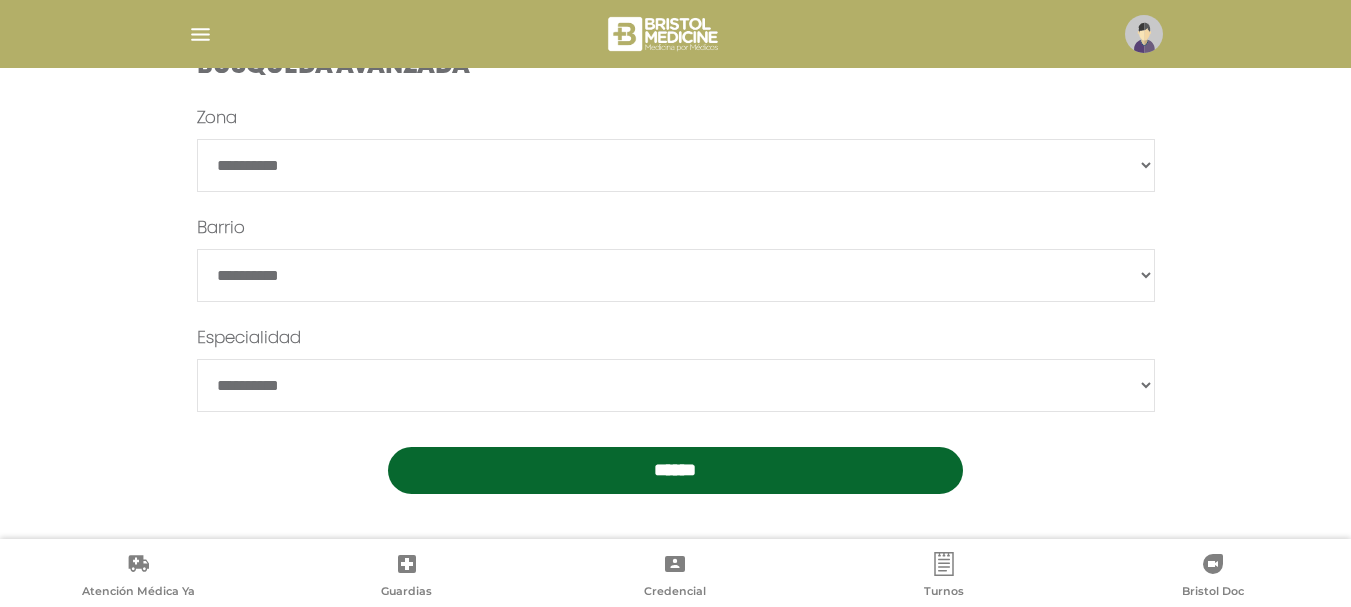 click on "**********" at bounding box center [676, 385] 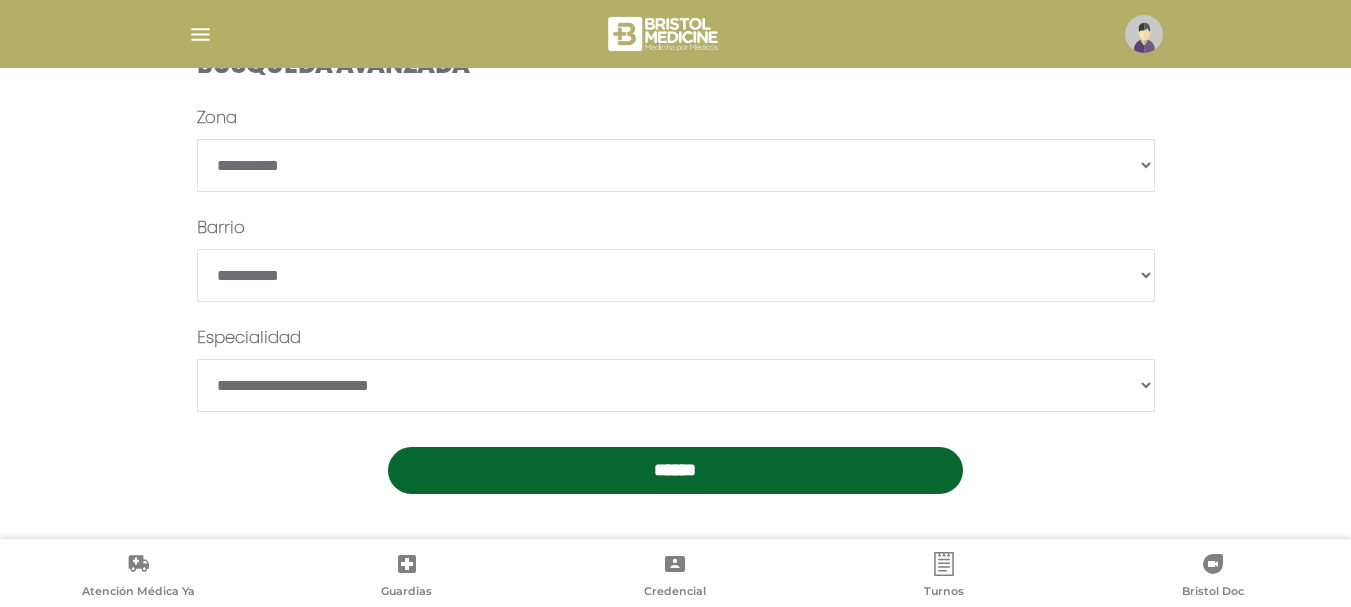click on "**********" at bounding box center [676, 385] 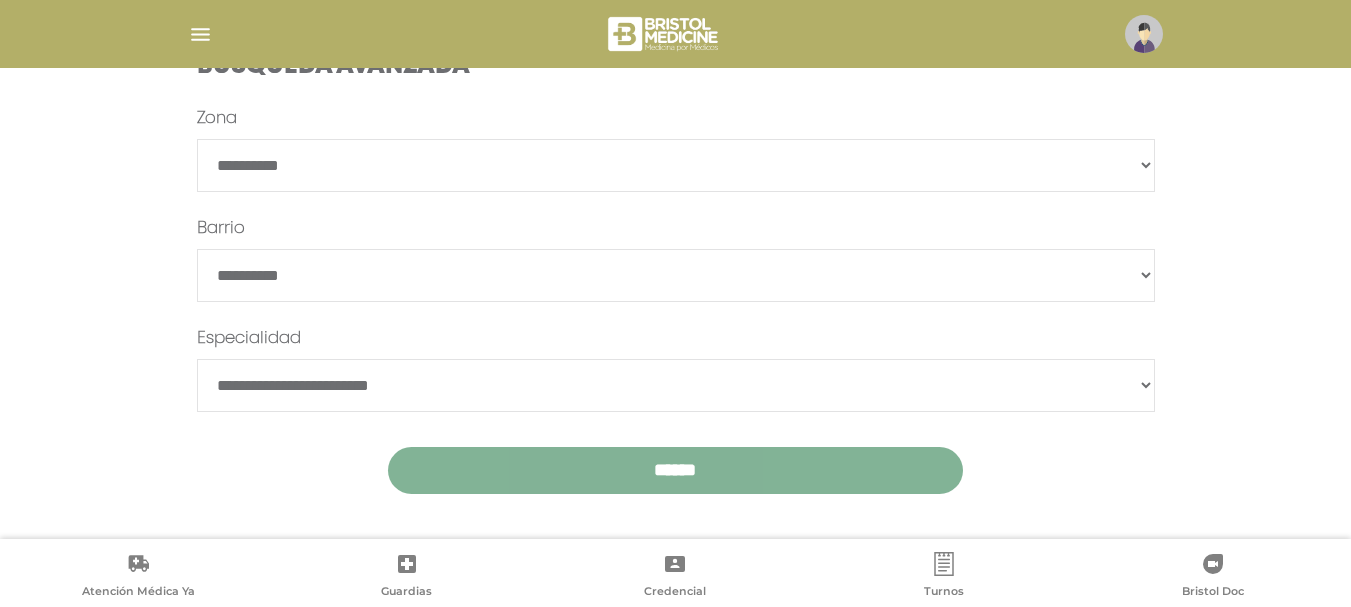 click on "******" at bounding box center [675, 470] 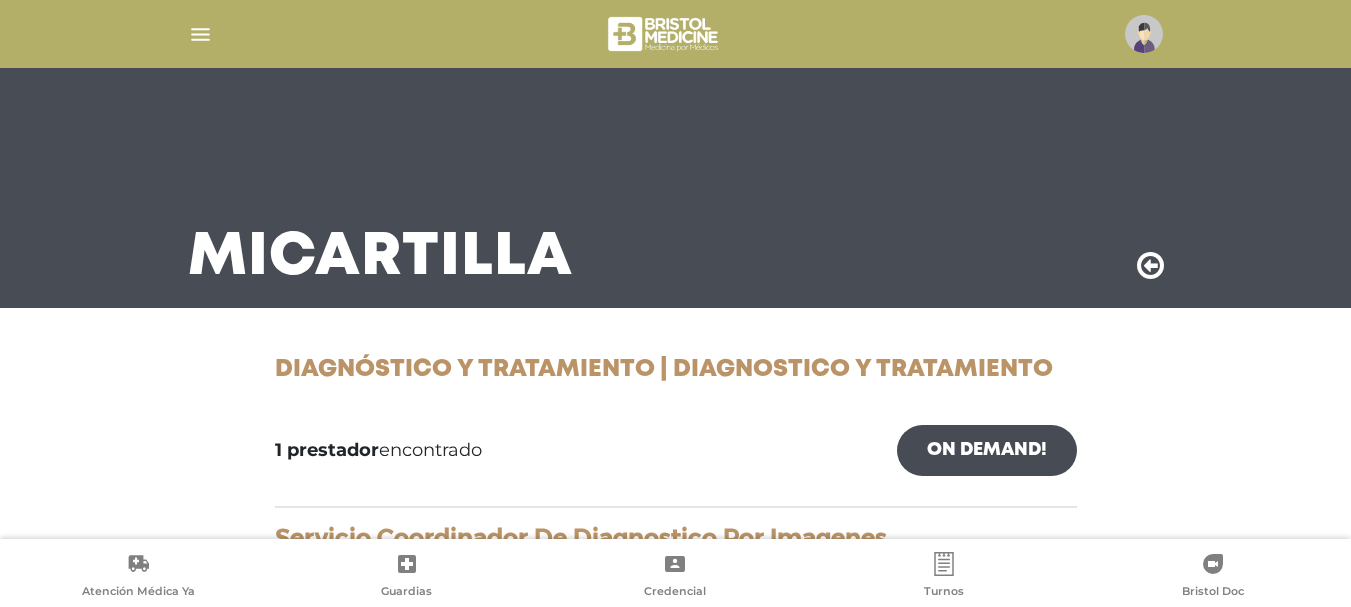 scroll, scrollTop: 0, scrollLeft: 0, axis: both 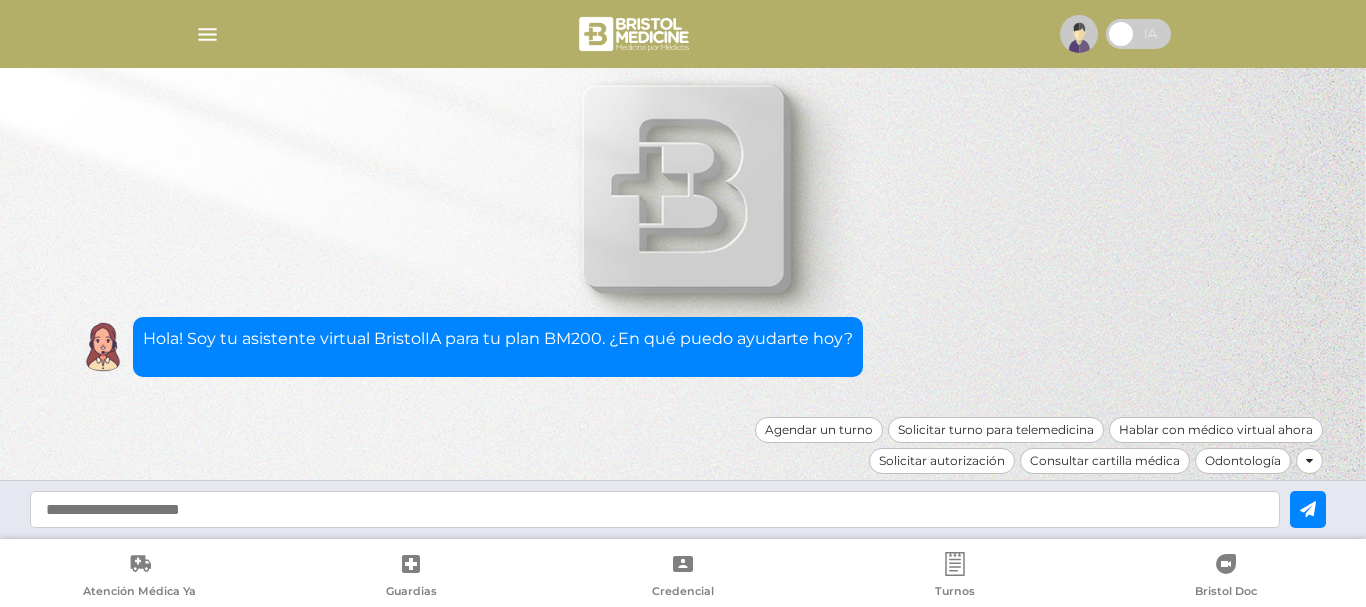 click at bounding box center (207, 34) 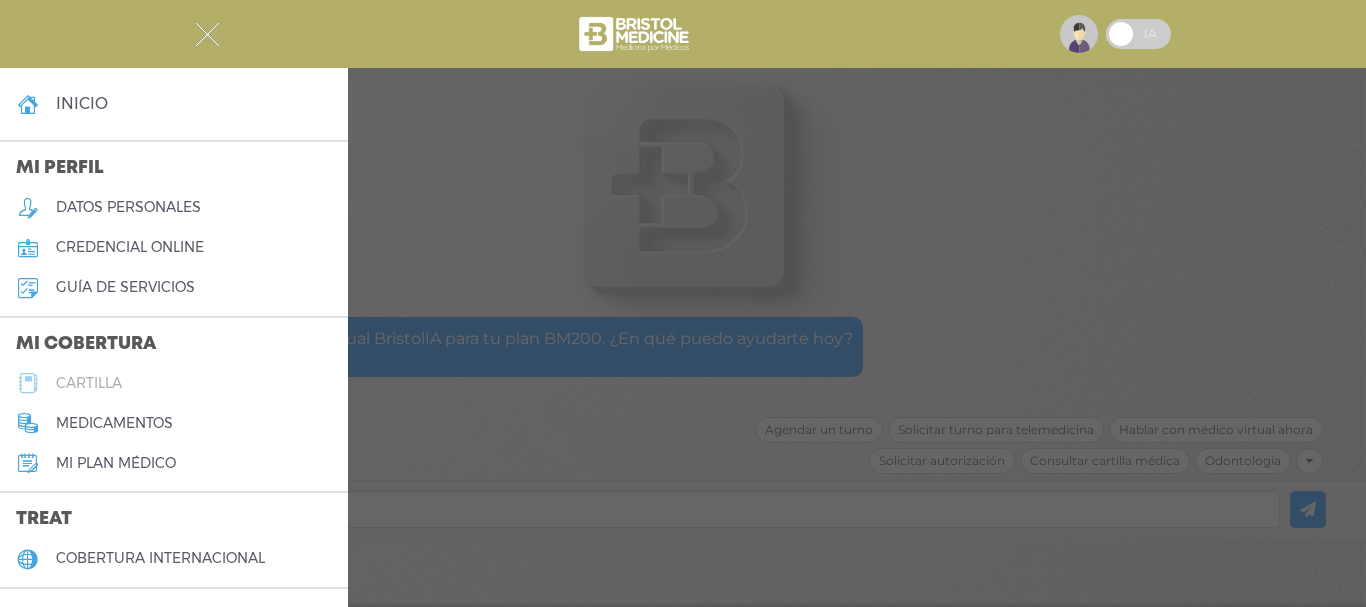 click on "cartilla" at bounding box center (89, 383) 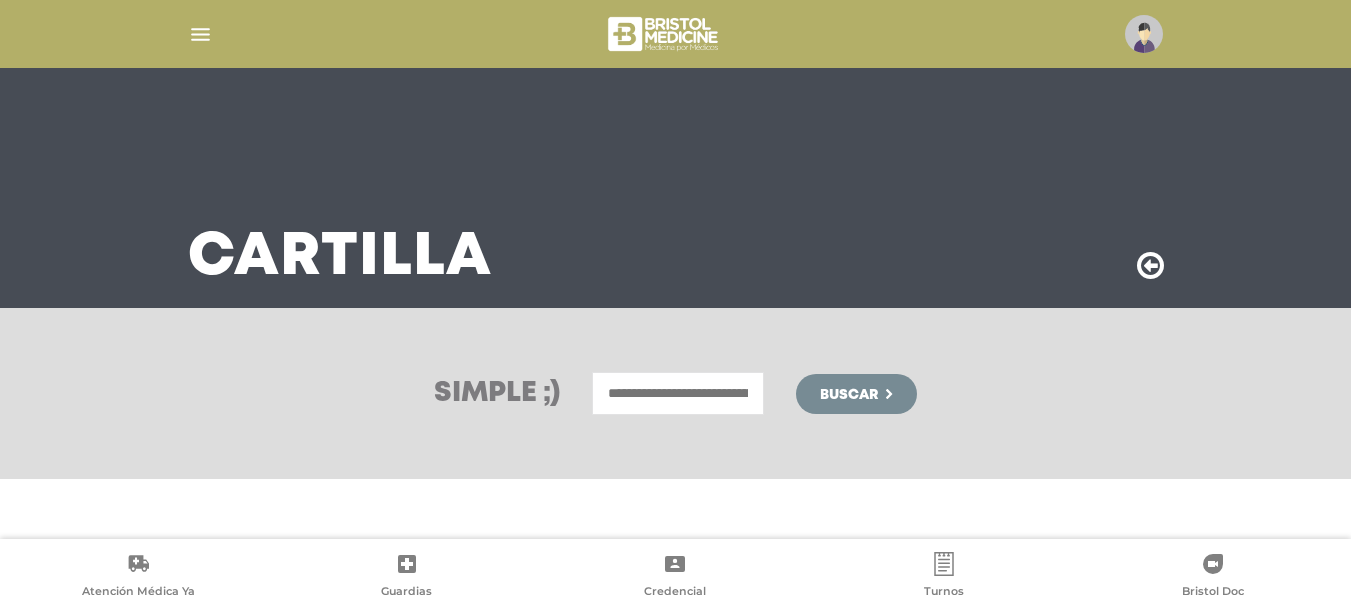 scroll, scrollTop: 0, scrollLeft: 0, axis: both 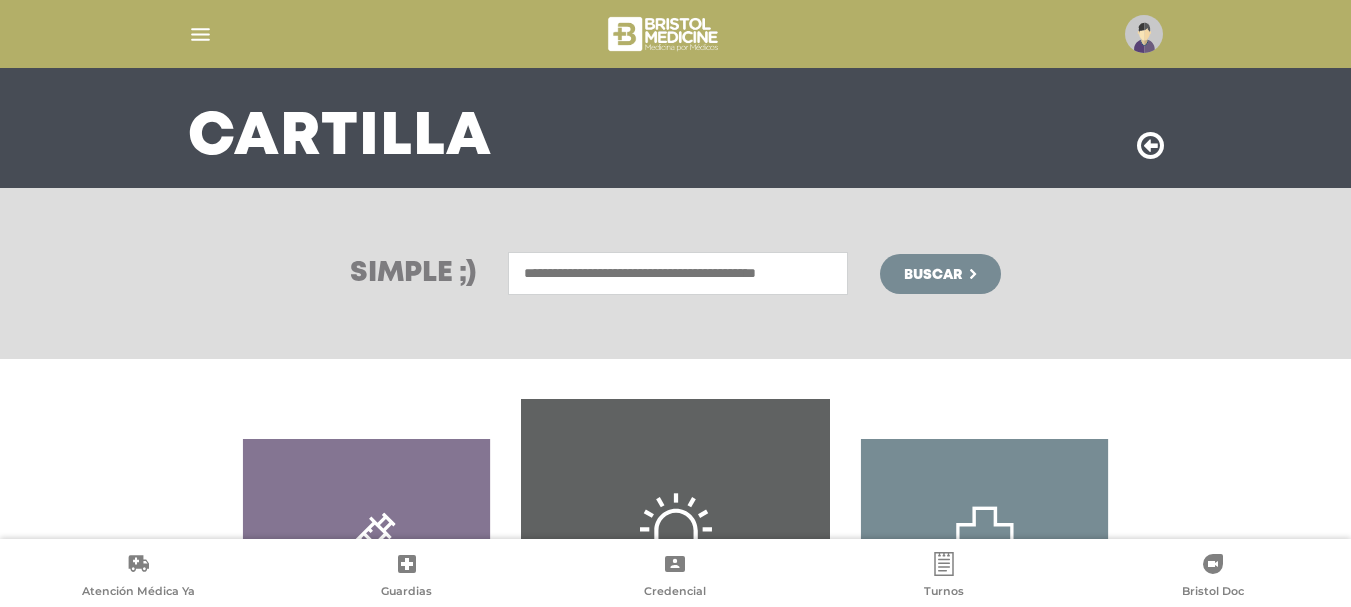 click at bounding box center (678, 273) 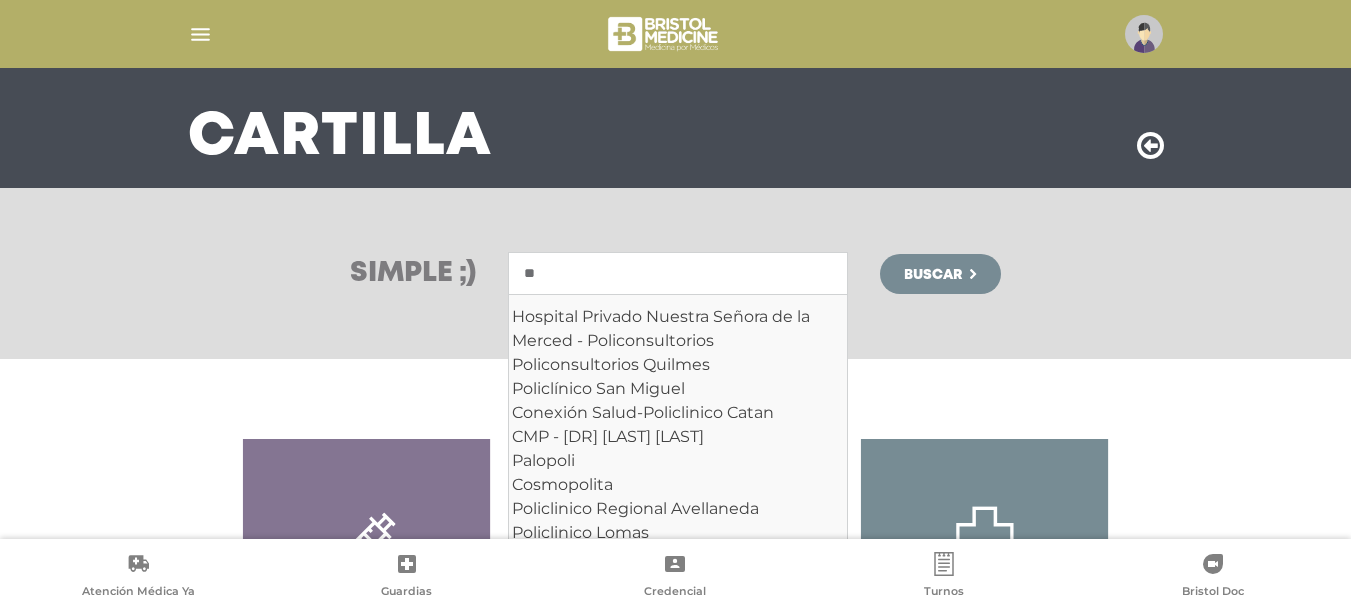 type on "*" 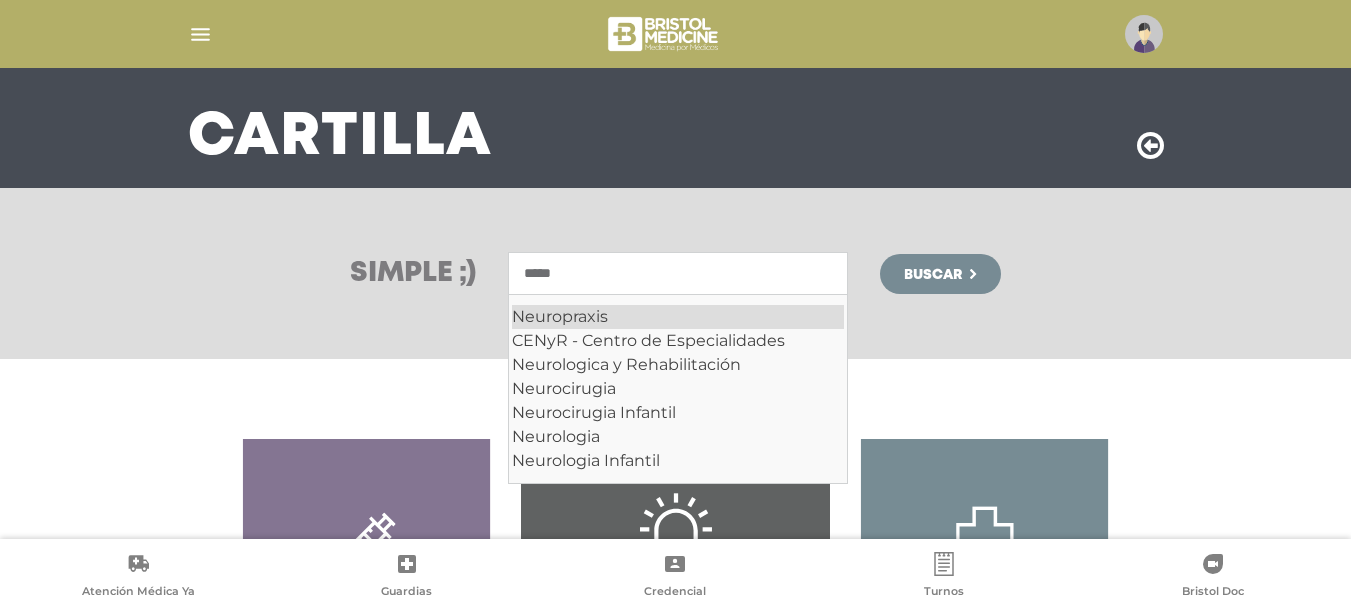 click on "Neuropraxis" at bounding box center (678, 317) 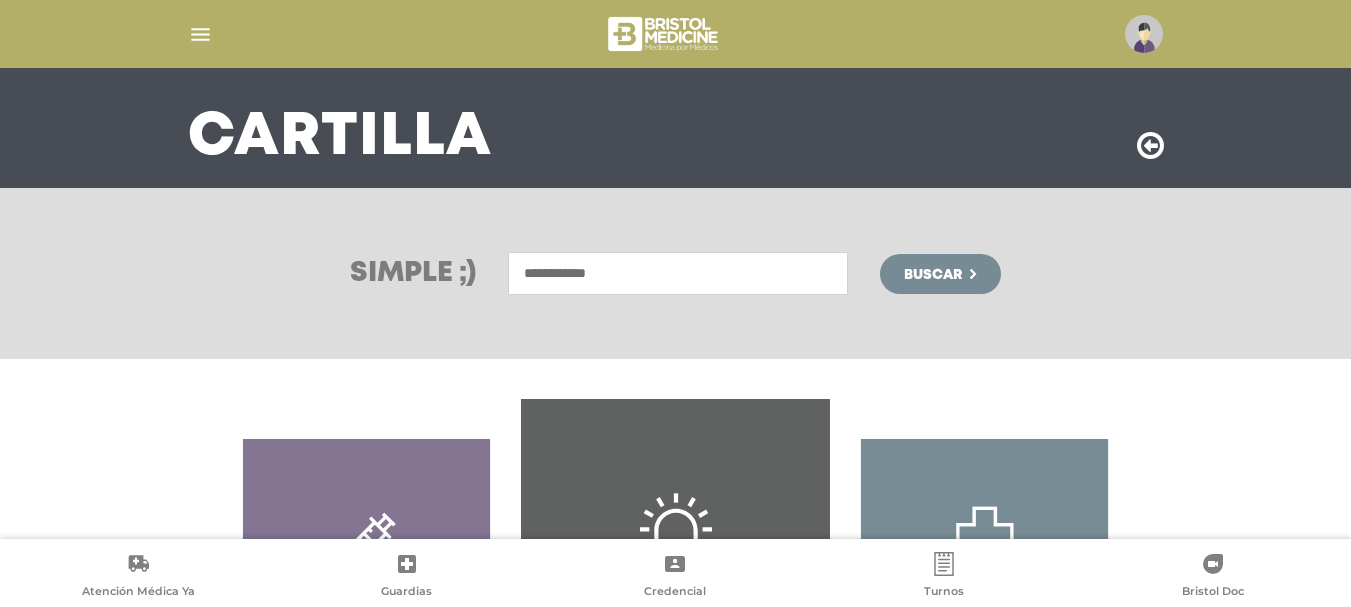 type on "**********" 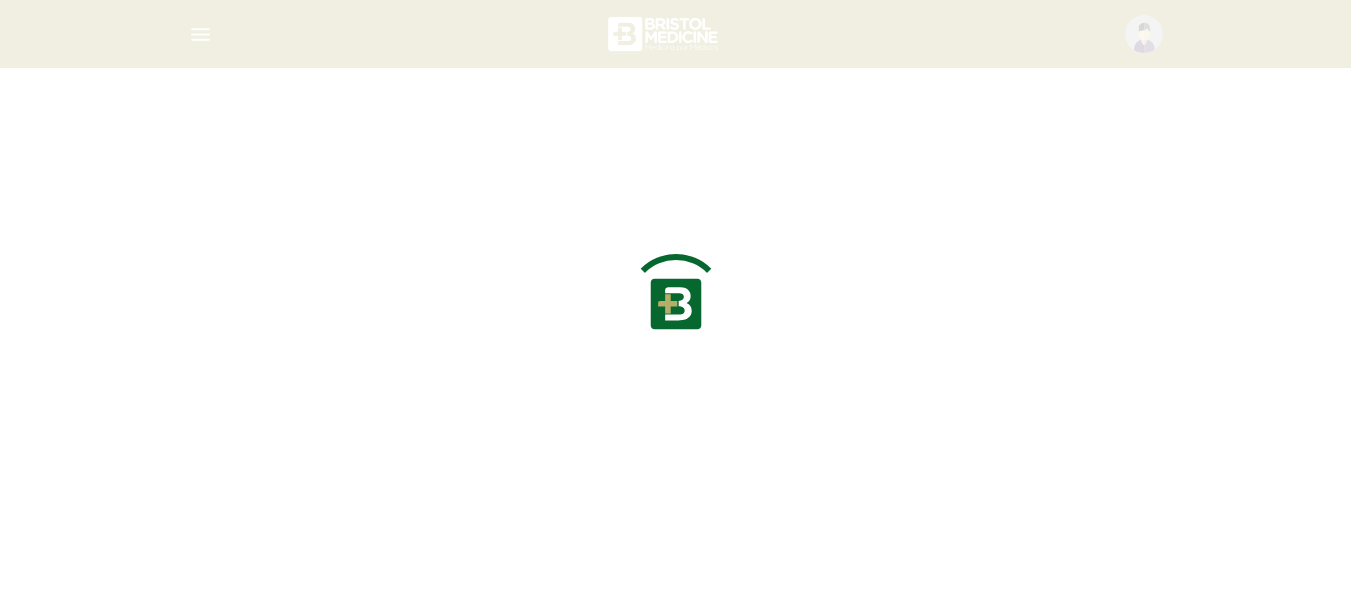 scroll, scrollTop: 0, scrollLeft: 0, axis: both 